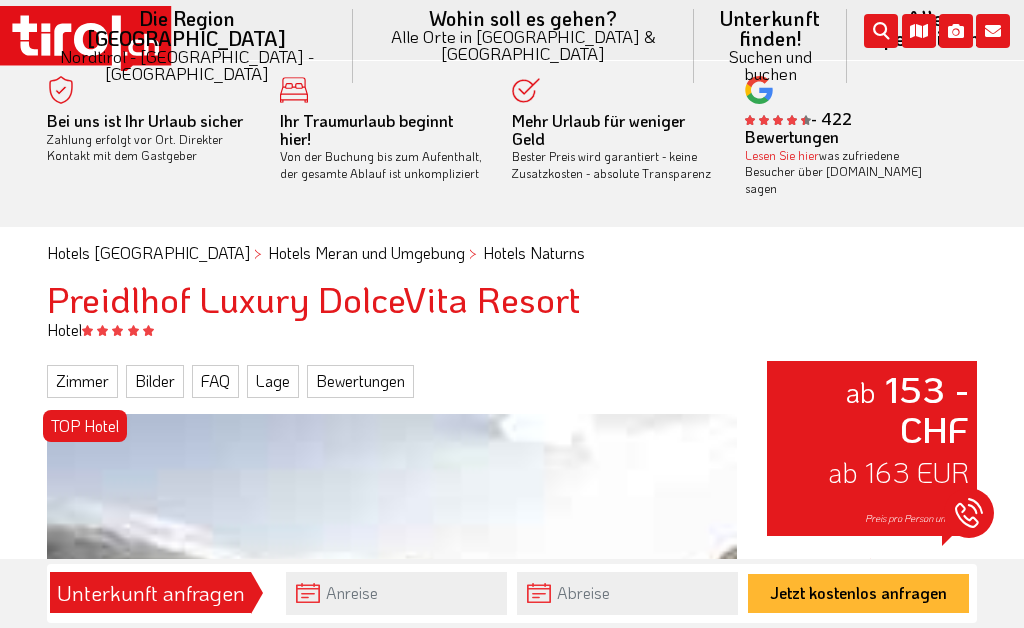 scroll, scrollTop: 0, scrollLeft: 0, axis: both 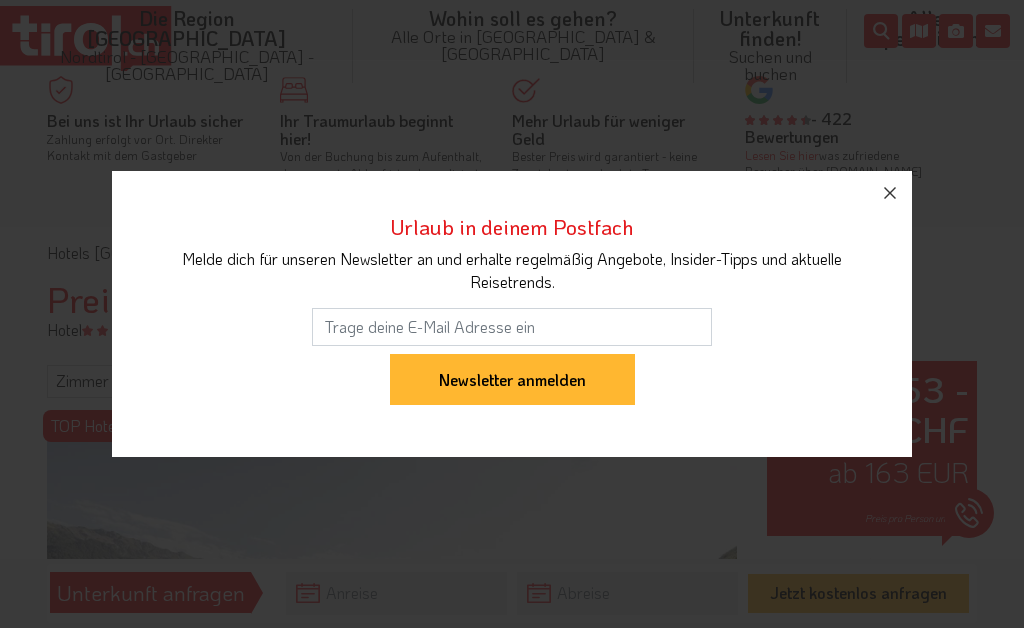 click 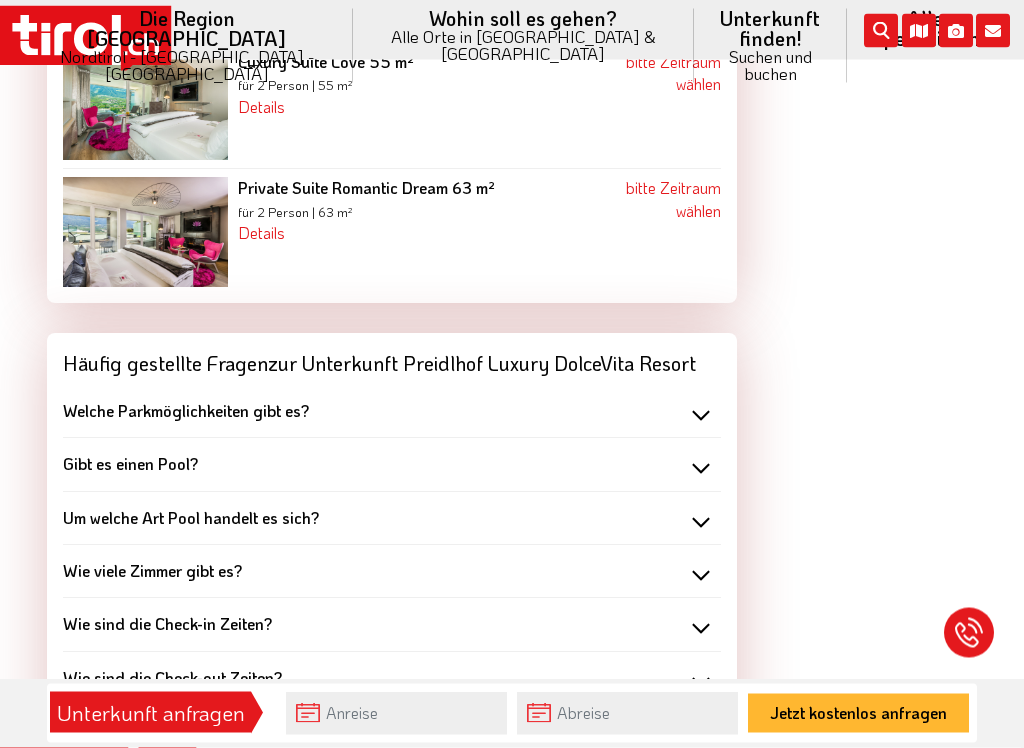 scroll, scrollTop: 5505, scrollLeft: 0, axis: vertical 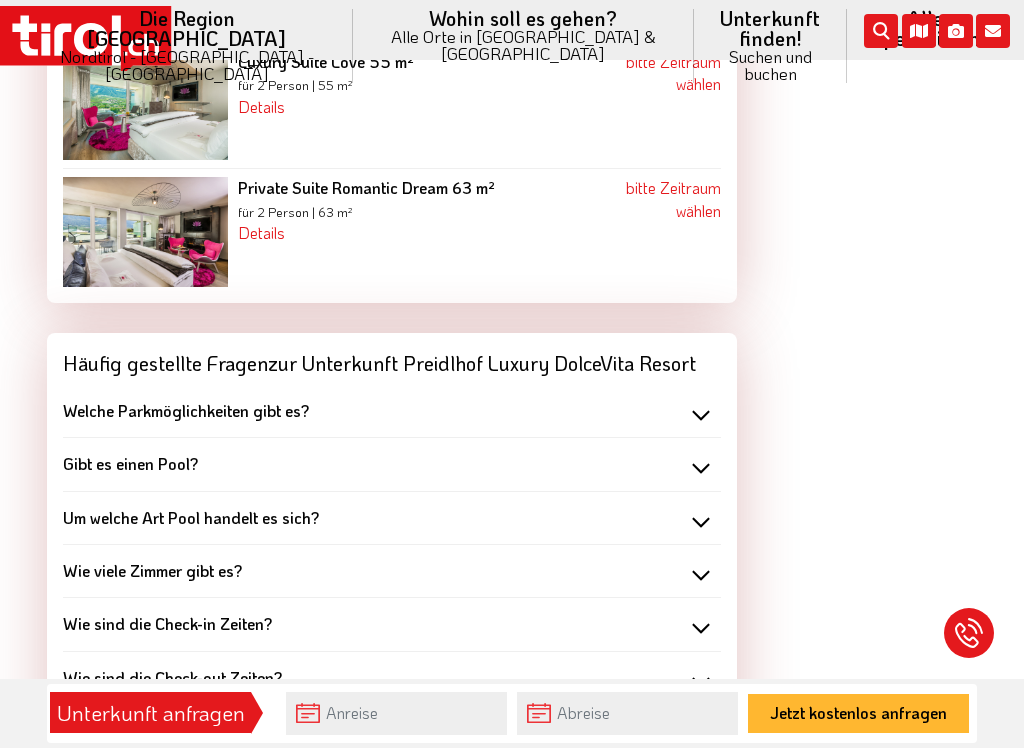 click on "Welche Parkmöglichkeiten gibt es?" at bounding box center [392, 411] 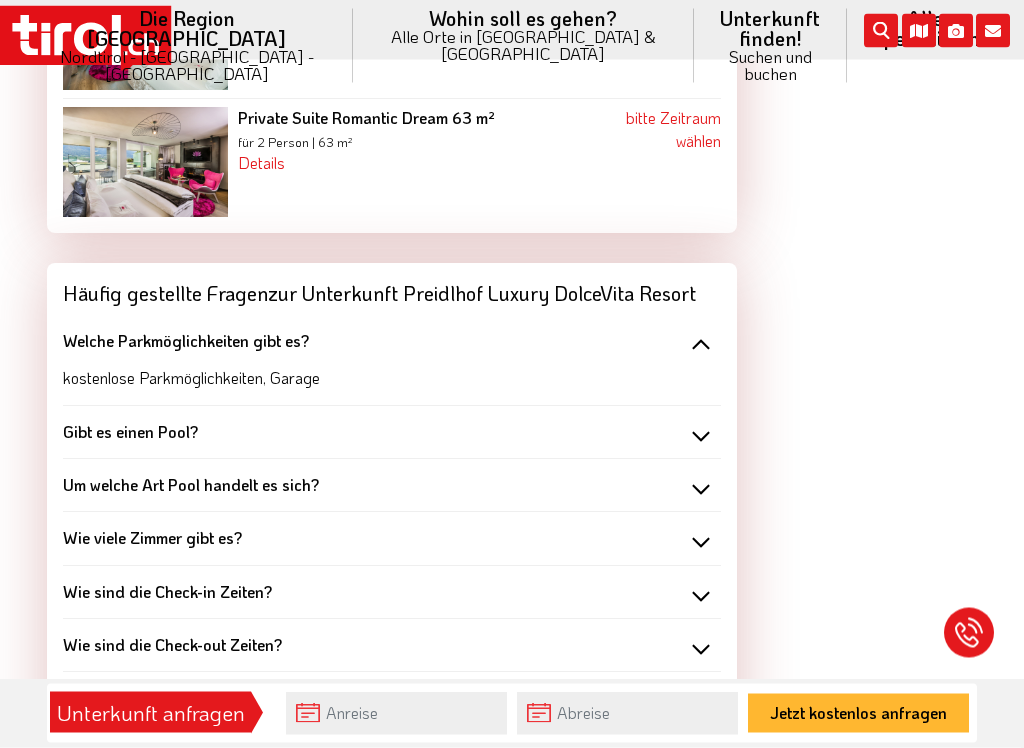 click on "Gibt es einen Pool?" at bounding box center [392, 433] 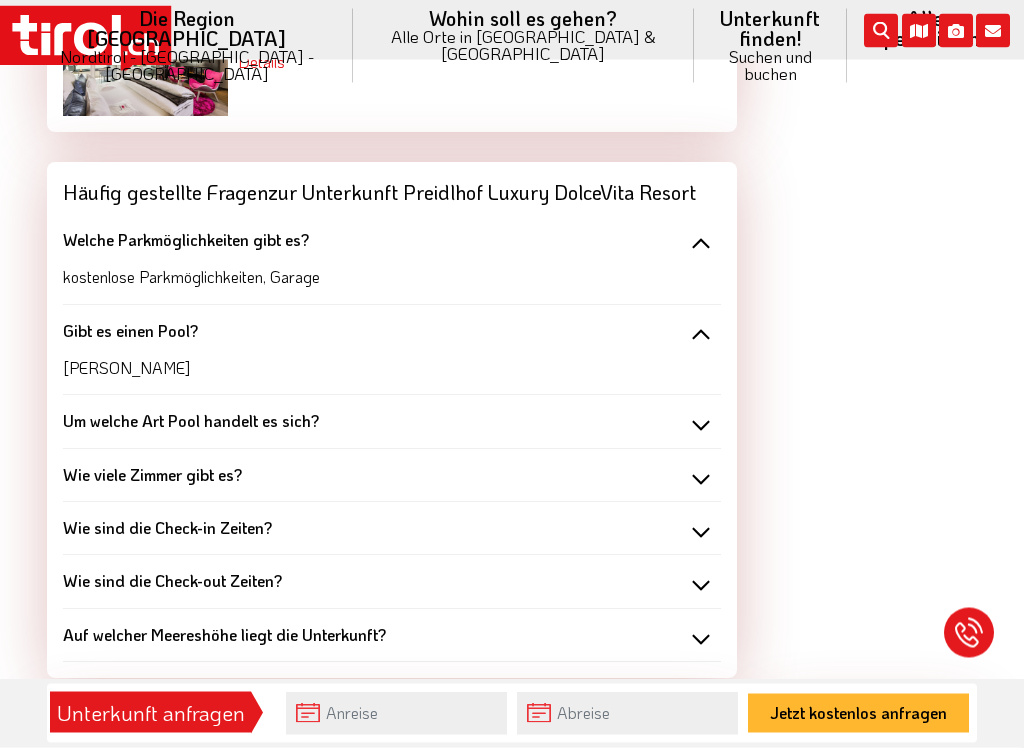 scroll, scrollTop: 5684, scrollLeft: 0, axis: vertical 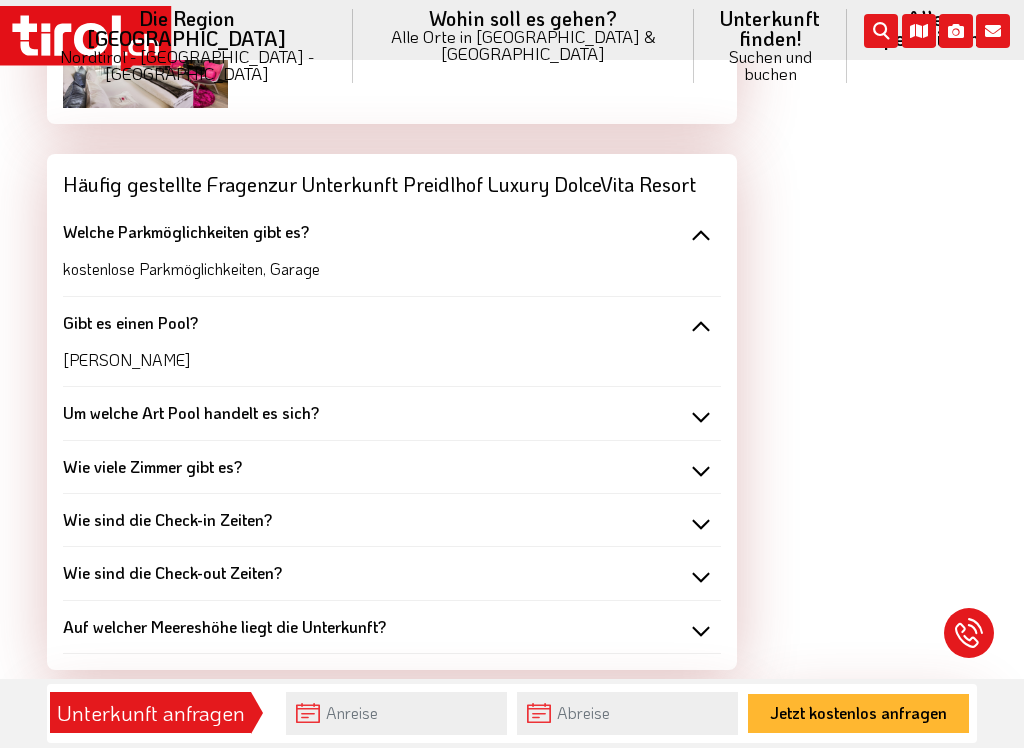 click on "Um welche Art Pool handelt es sich?" at bounding box center (392, 413) 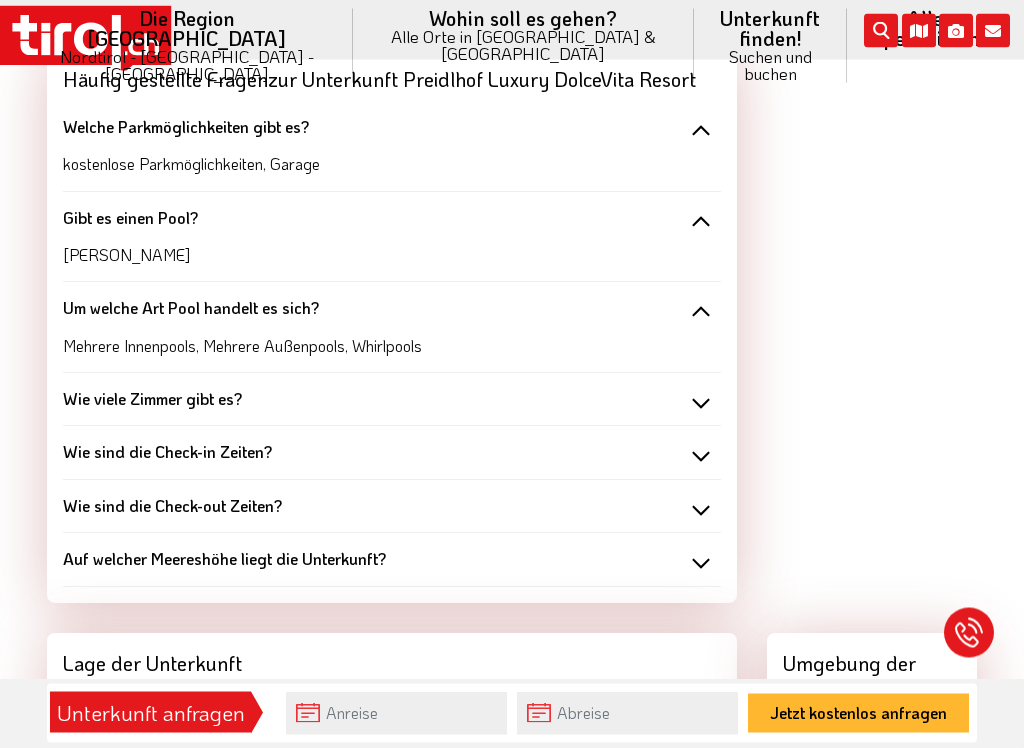 click on "Wie viele Zimmer gibt es?" at bounding box center (392, 400) 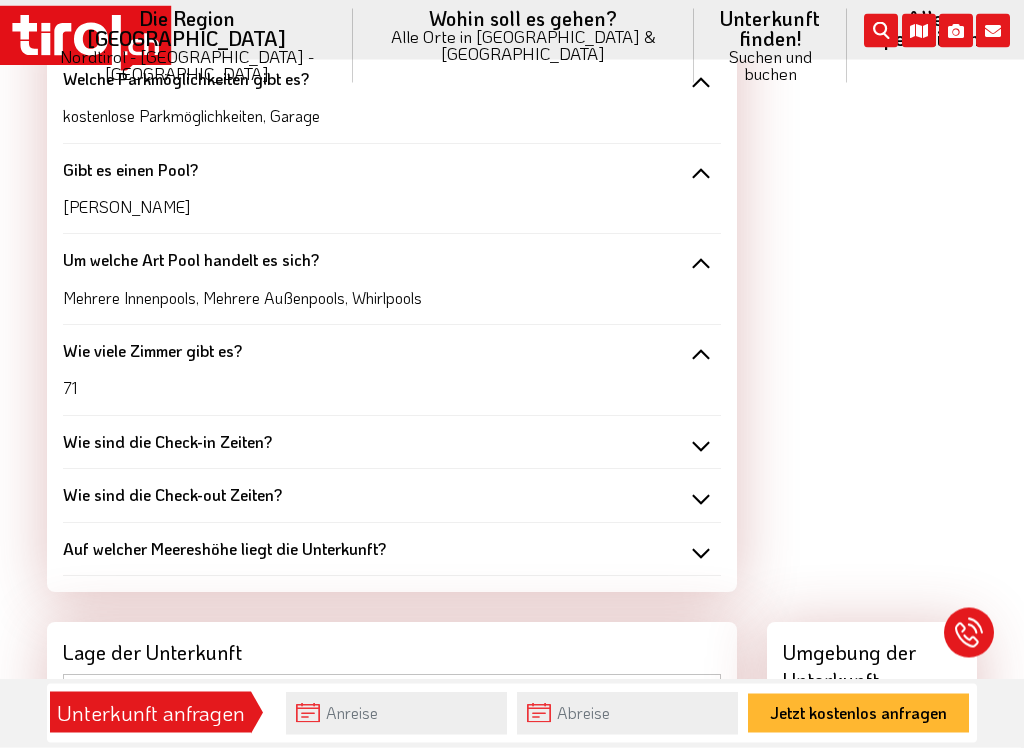 scroll, scrollTop: 5857, scrollLeft: 0, axis: vertical 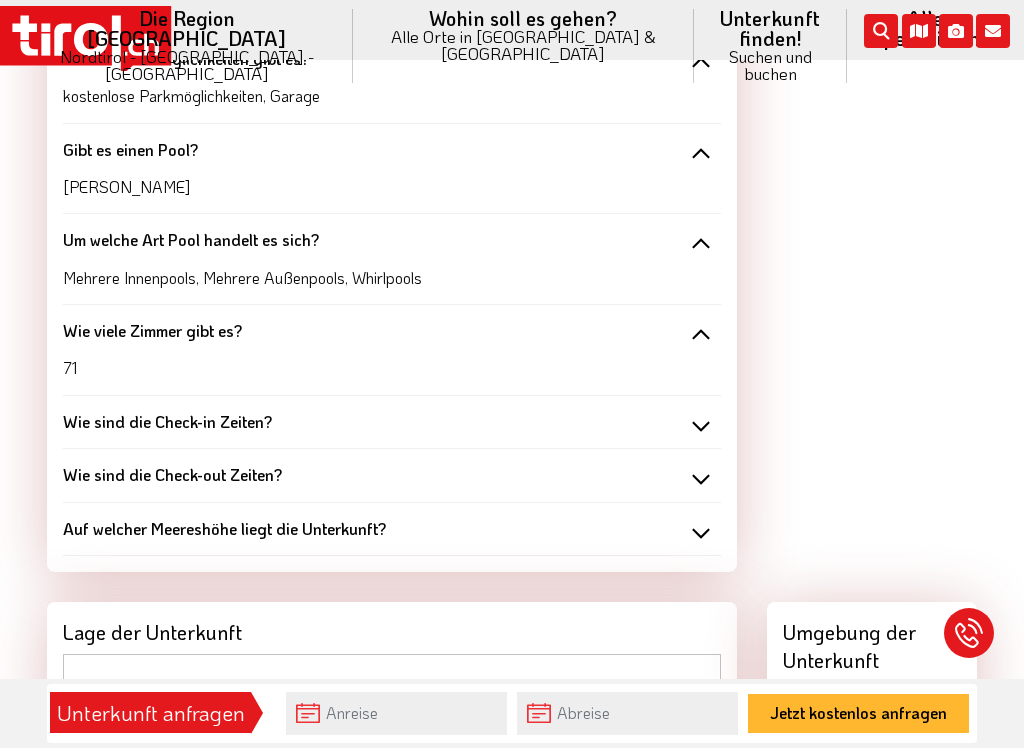 click on "Wie sind die Check-in Zeiten?" at bounding box center [392, 422] 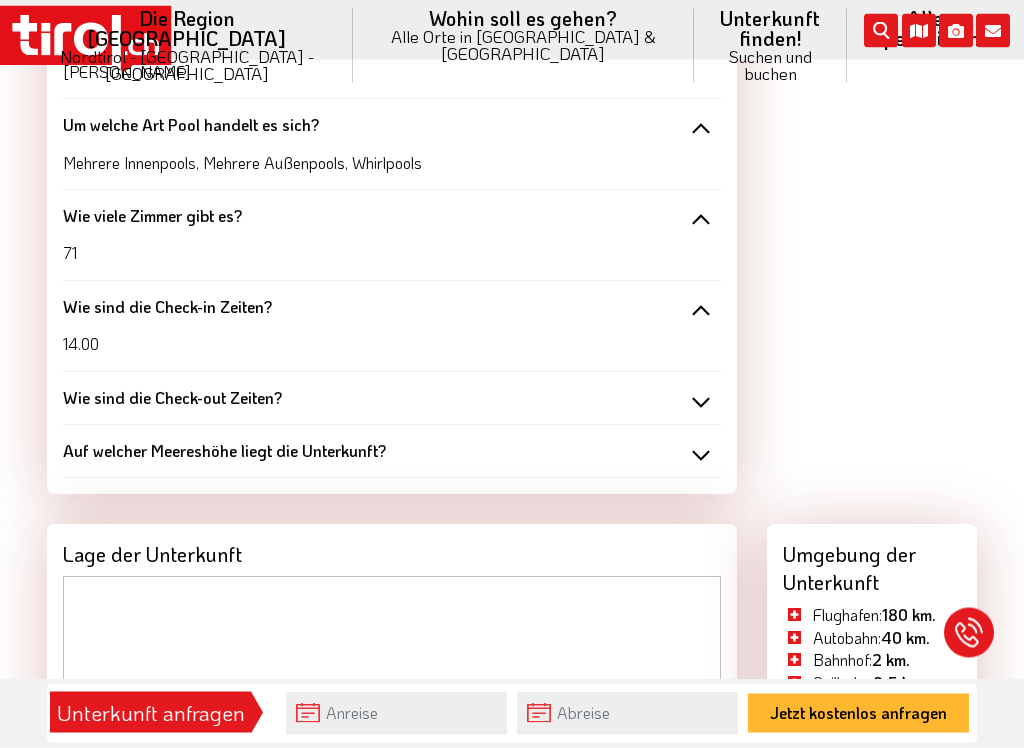 scroll, scrollTop: 5975, scrollLeft: 0, axis: vertical 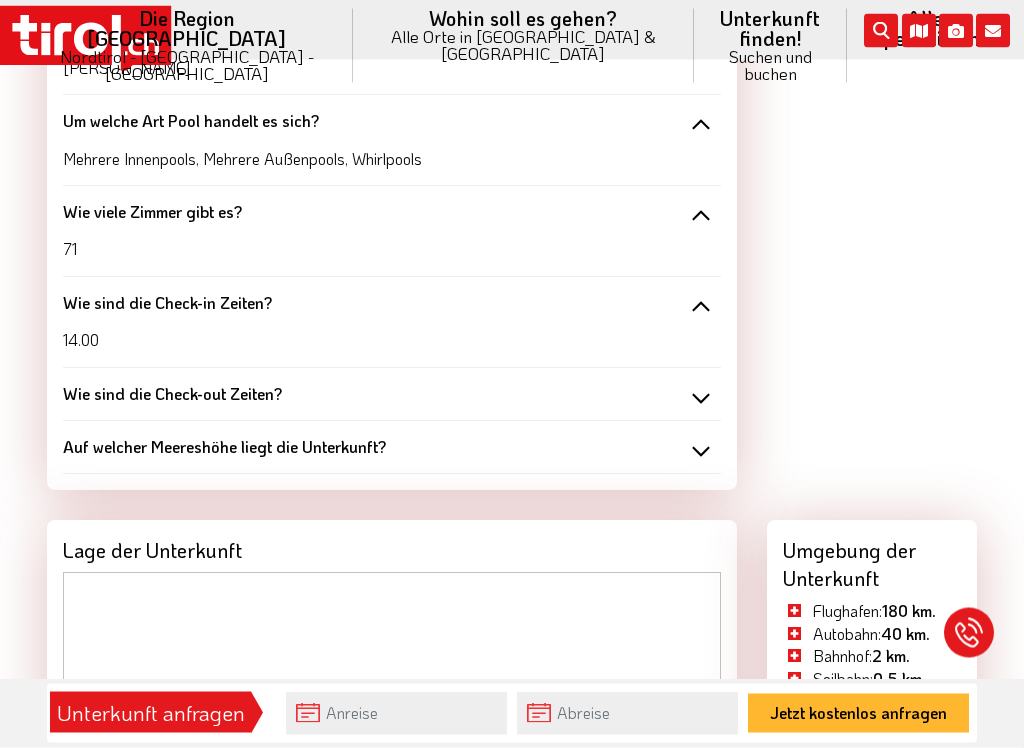 click on "Wie sind die Check-out Zeiten?" at bounding box center [392, 395] 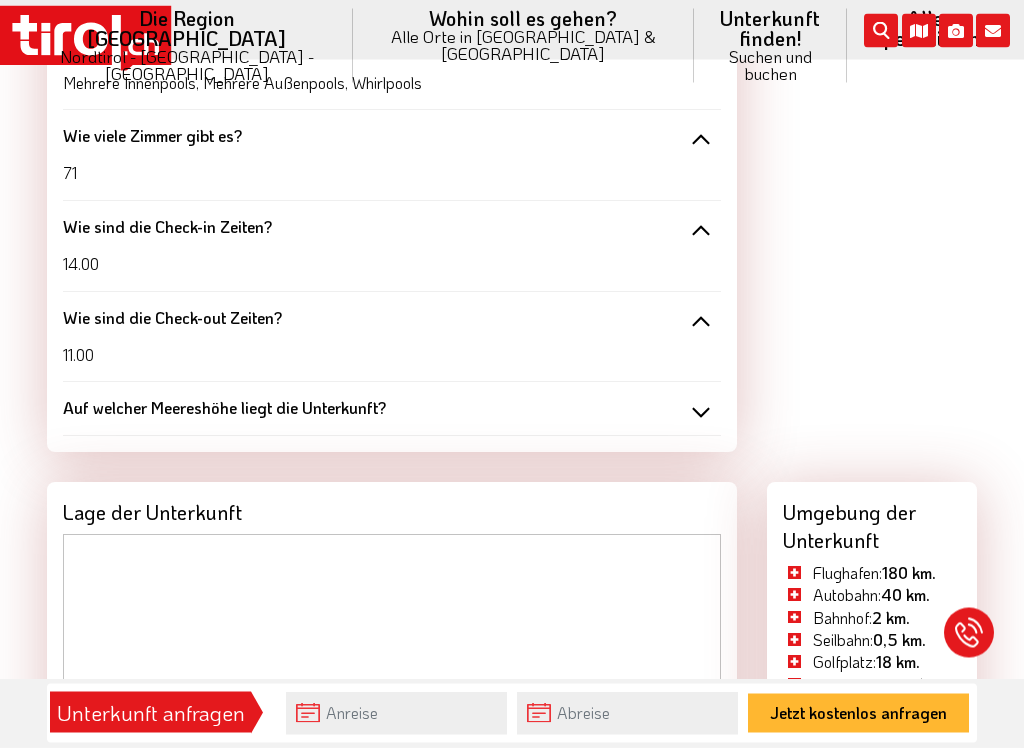 scroll, scrollTop: 6055, scrollLeft: 0, axis: vertical 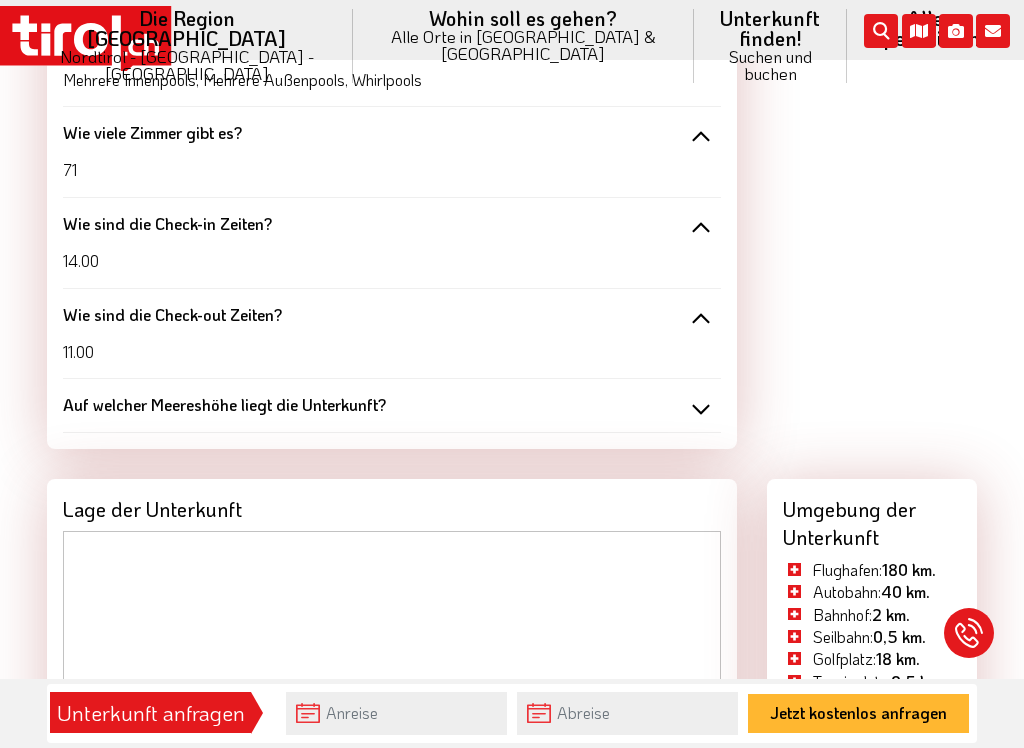 click on "Auf welcher Meereshöhe liegt die Unterkunft?" at bounding box center (392, 405) 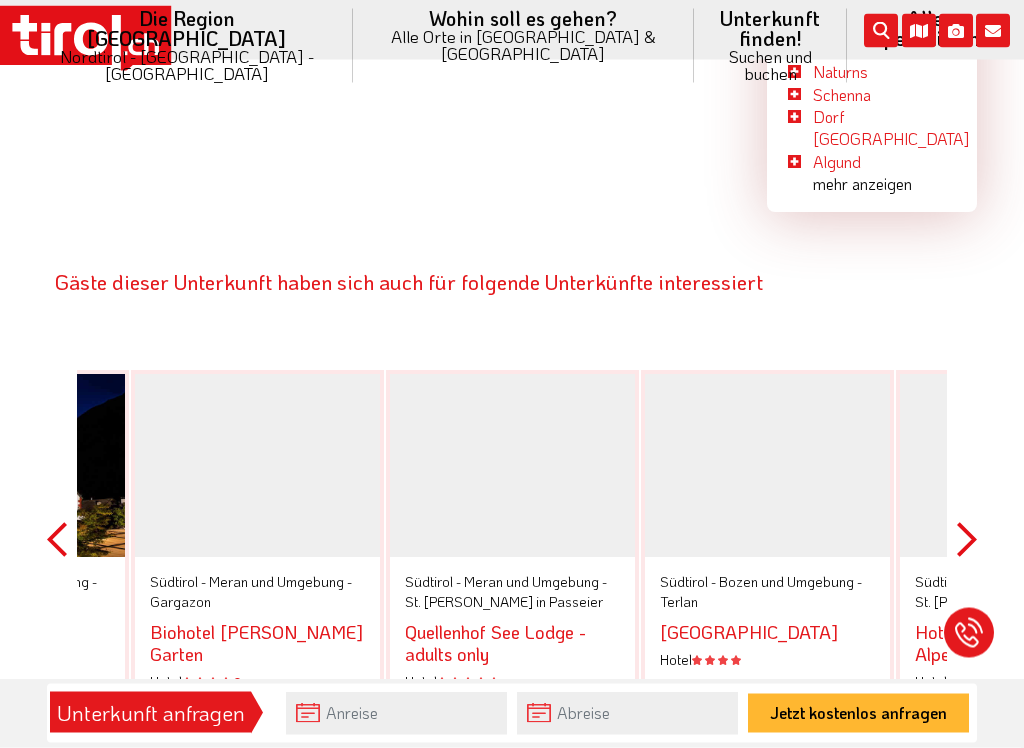 scroll, scrollTop: 7274, scrollLeft: 0, axis: vertical 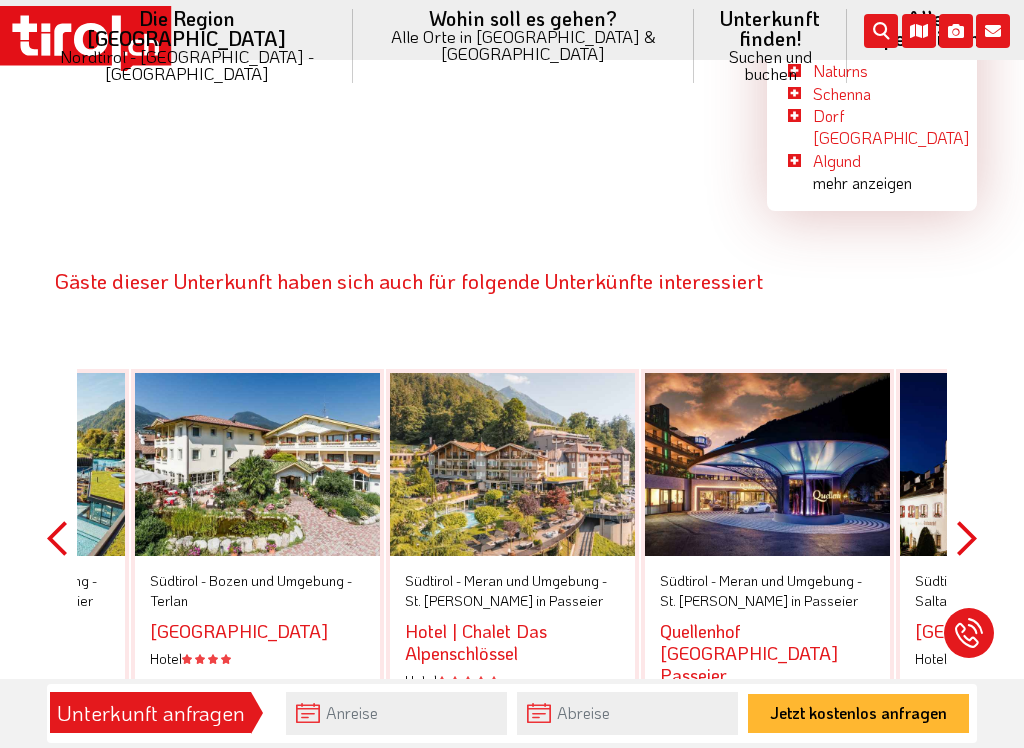 click on "Next" at bounding box center [967, 538] 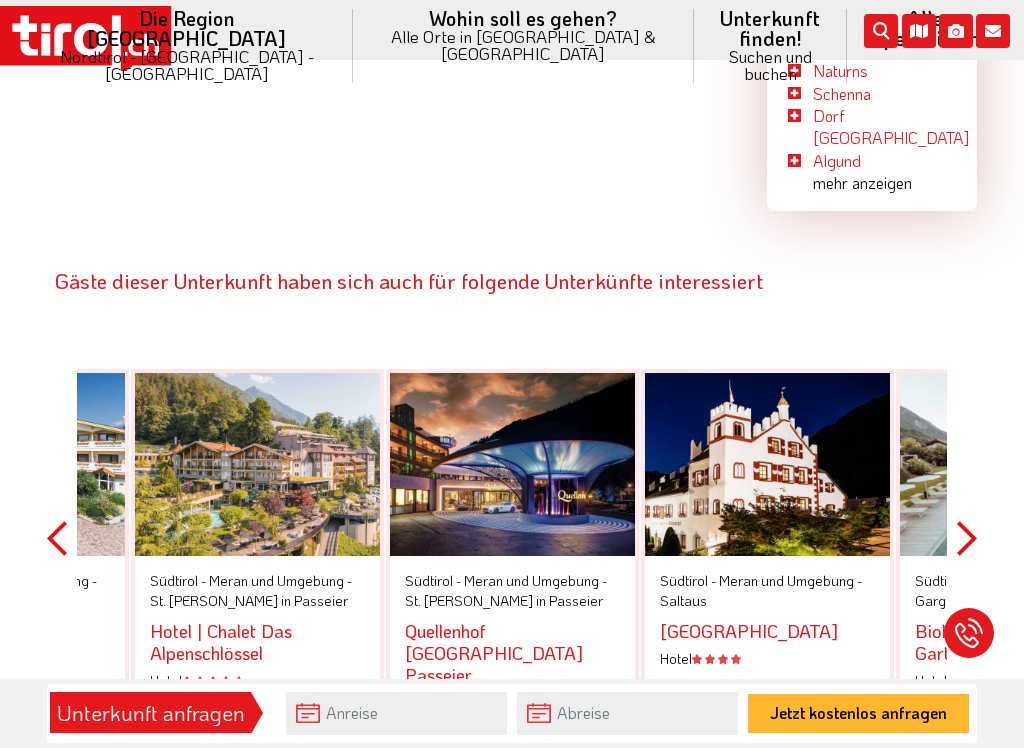 click on "Next" at bounding box center [967, 538] 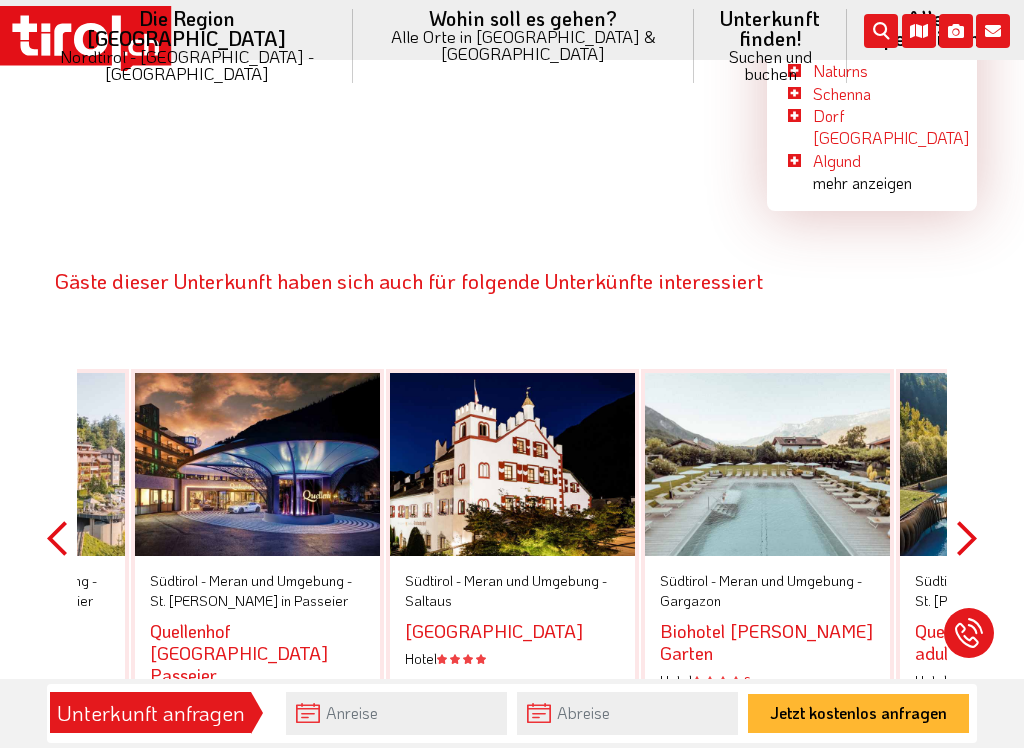 click on "Next" at bounding box center [967, 538] 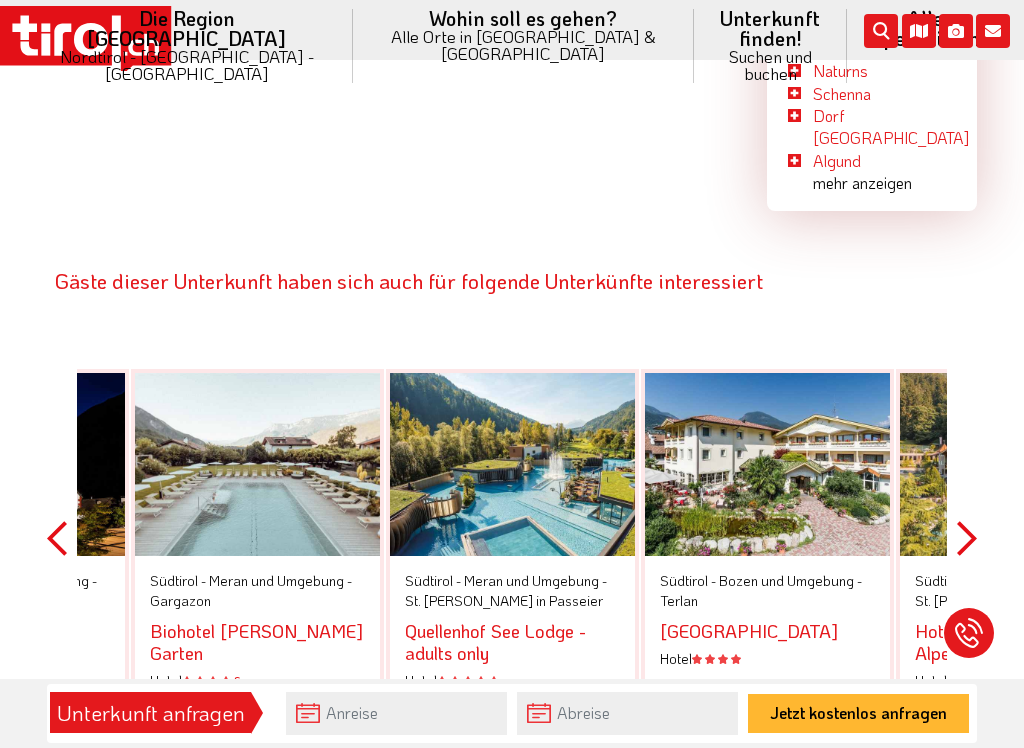 click on "Next" at bounding box center [967, 538] 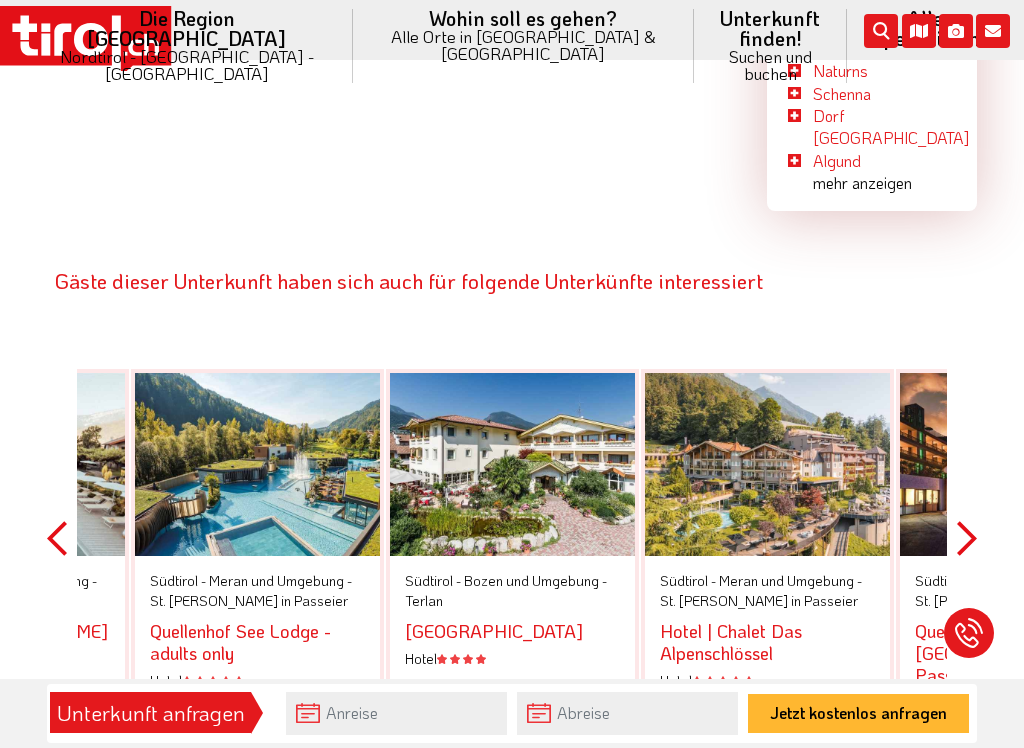 click on "Next" at bounding box center [967, 538] 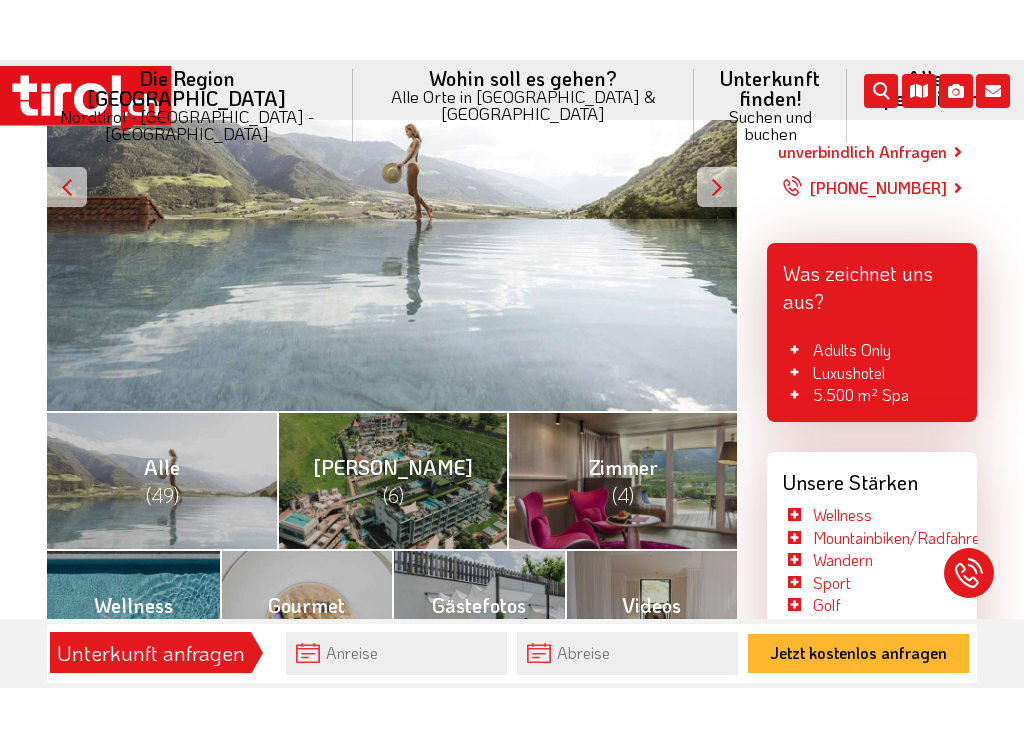 scroll, scrollTop: 535, scrollLeft: 0, axis: vertical 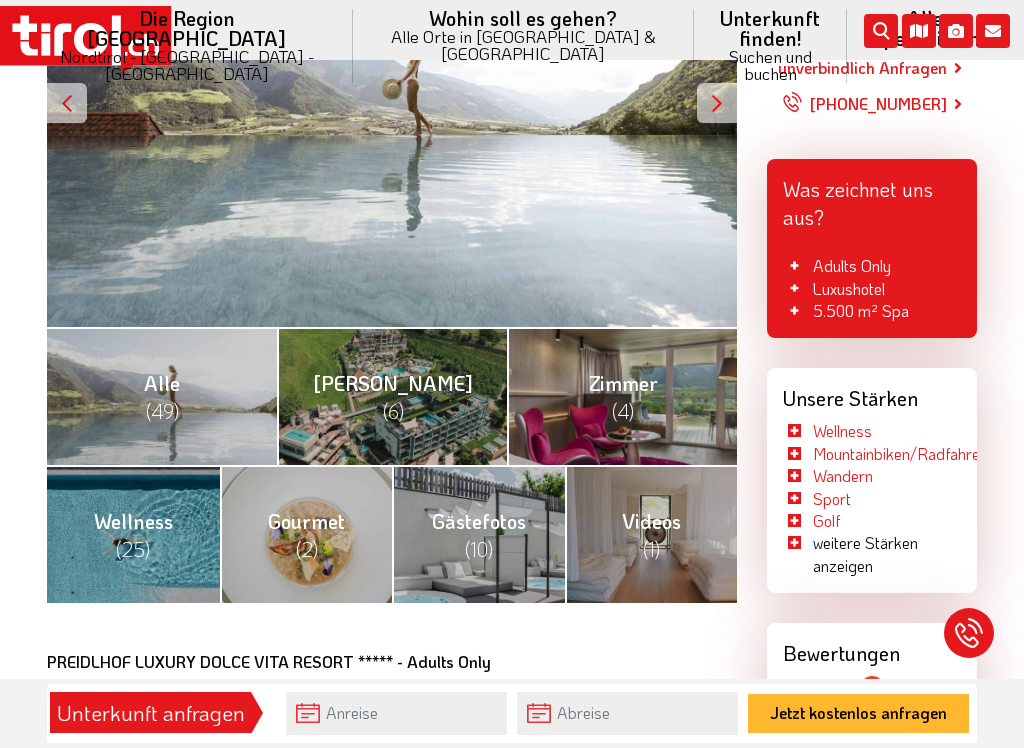 click on "(49)" at bounding box center (162, 411) 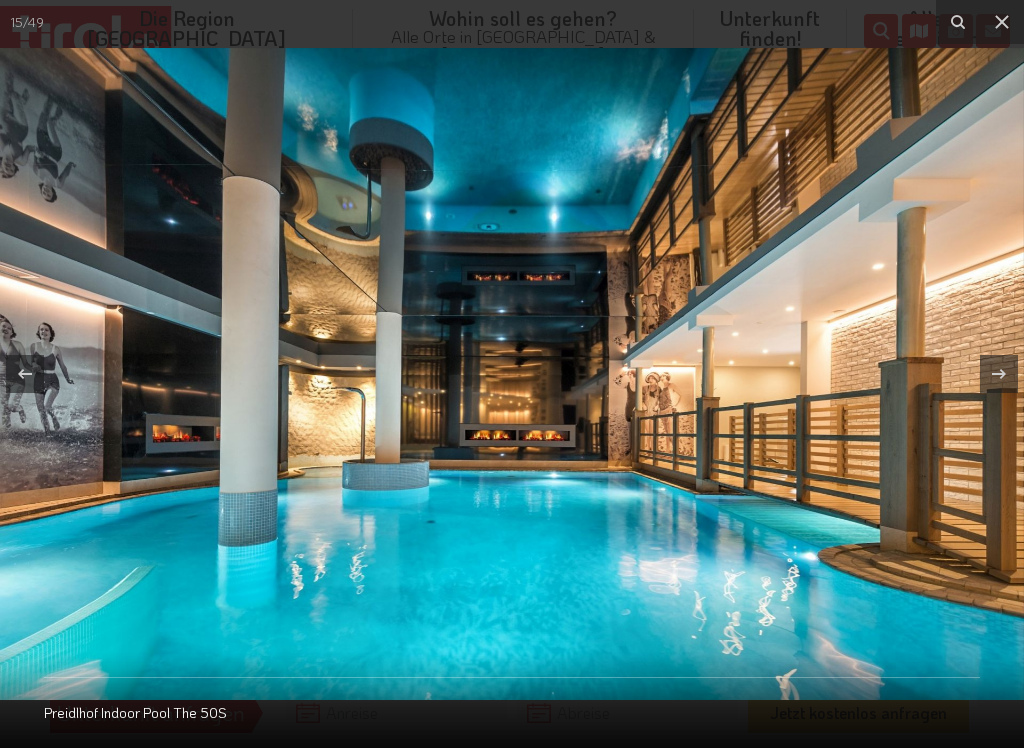 click at bounding box center (1002, 22) 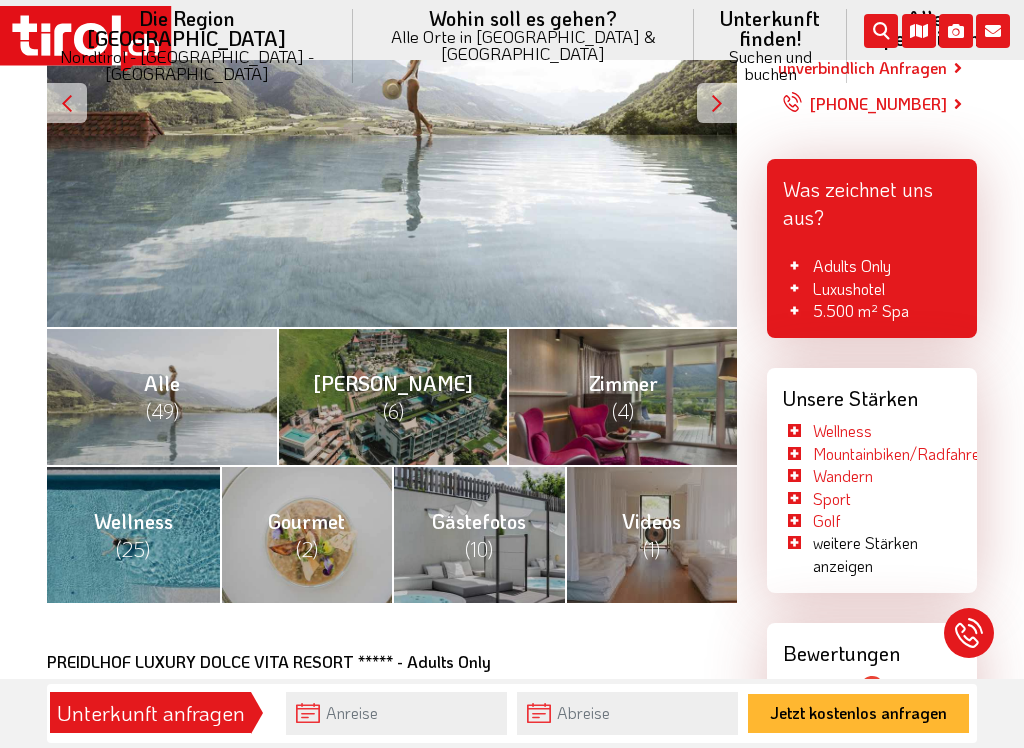 click on "[PERSON_NAME]   (6)" at bounding box center (392, 396) 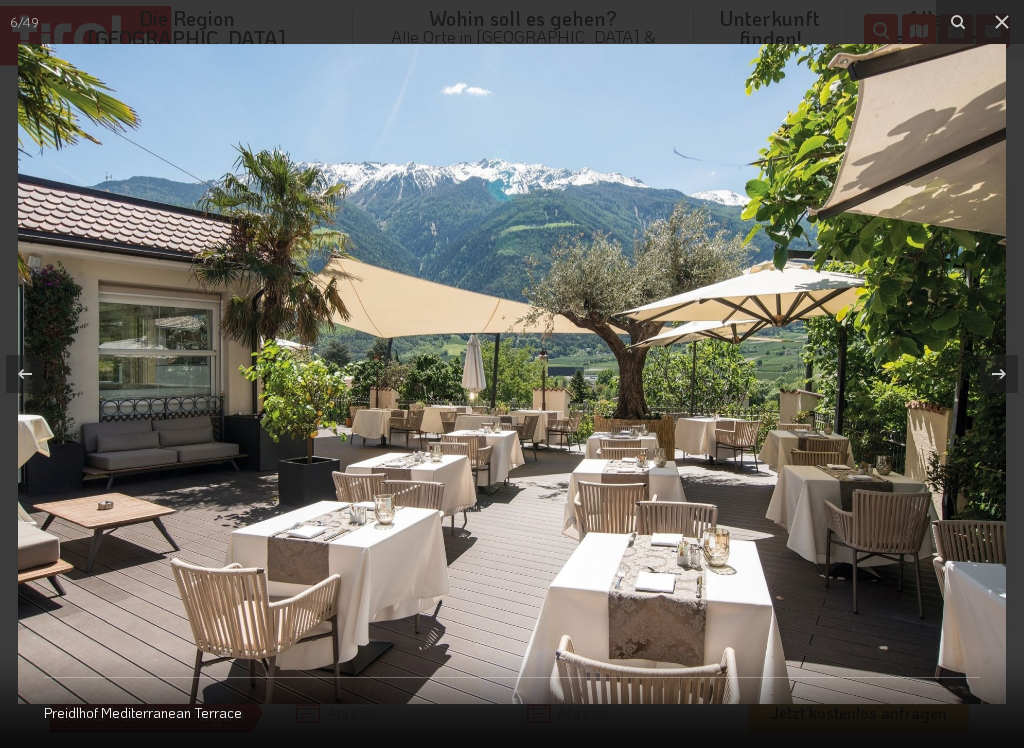click 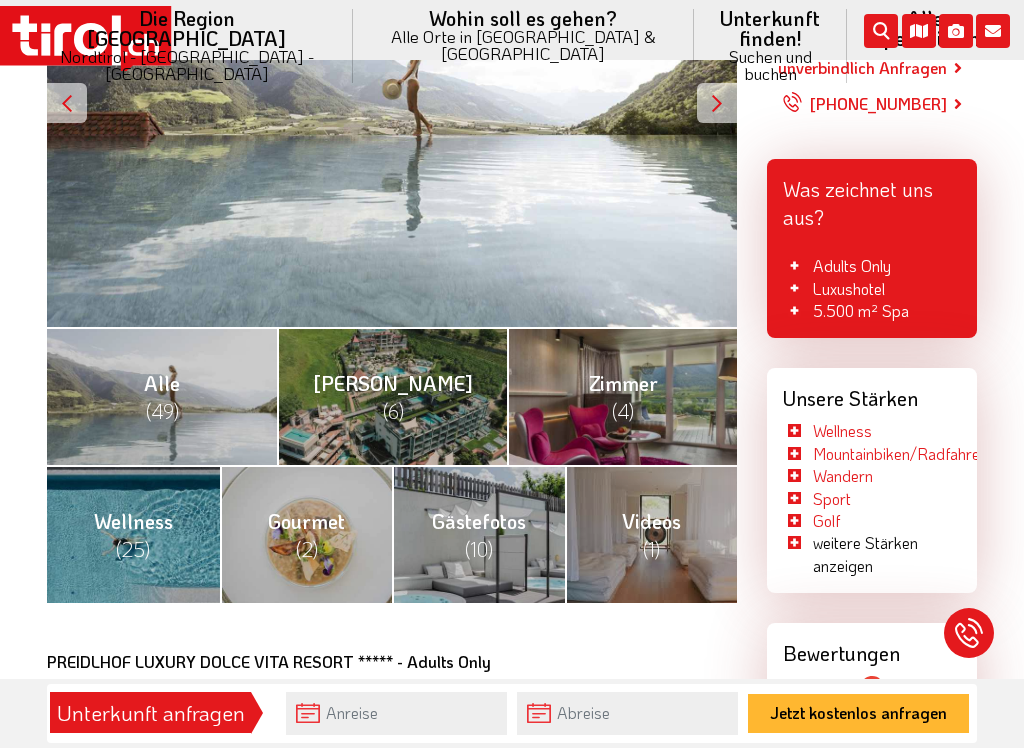click on "Zimmer   (4)" at bounding box center [623, 397] 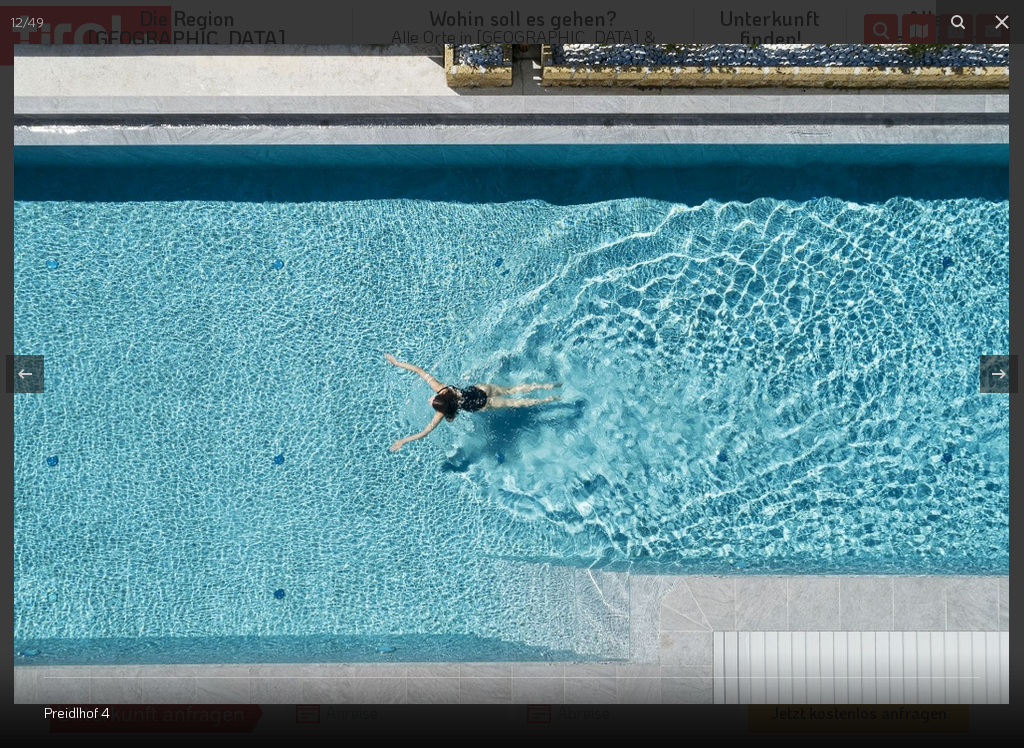 click 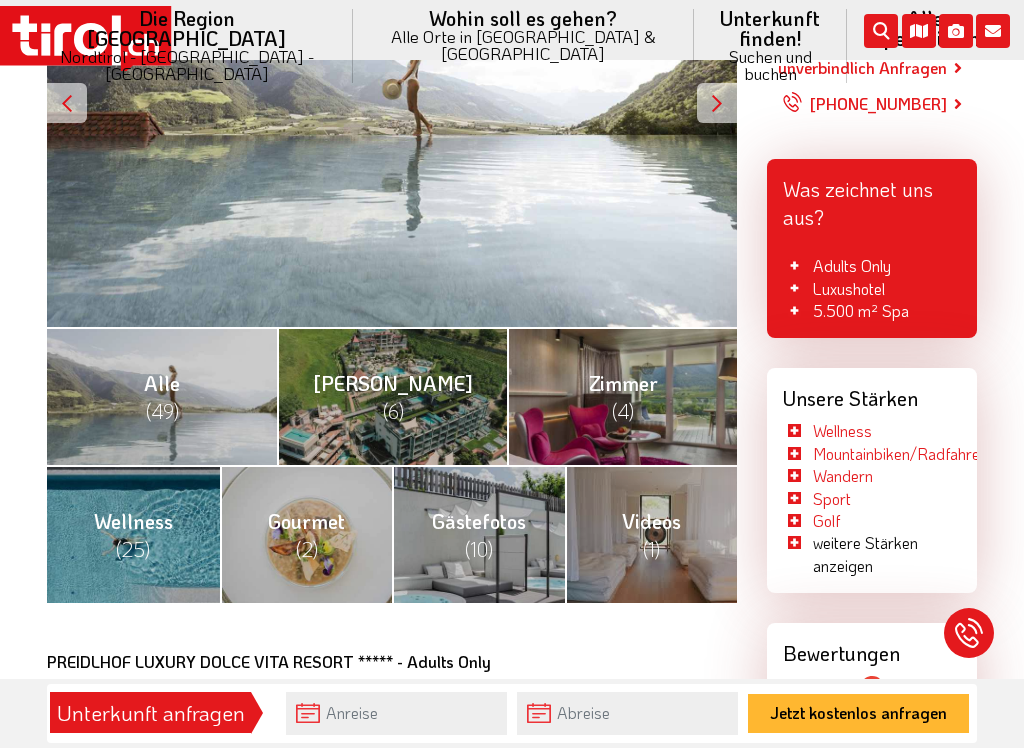 click on "Wellness   (25)" at bounding box center [133, 534] 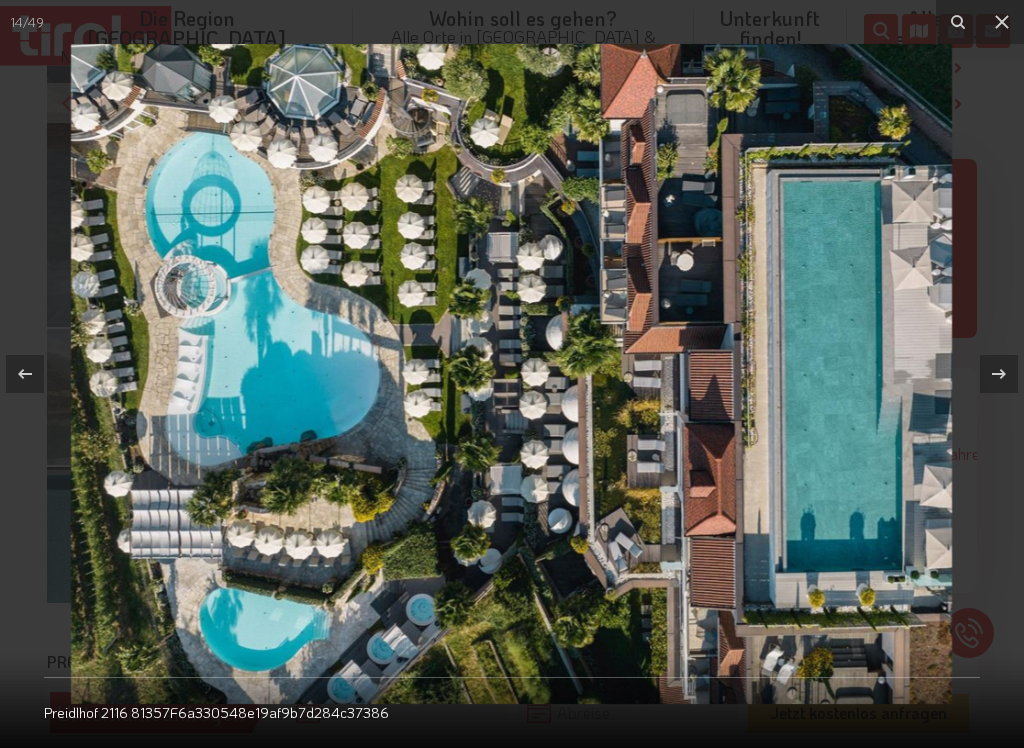 click 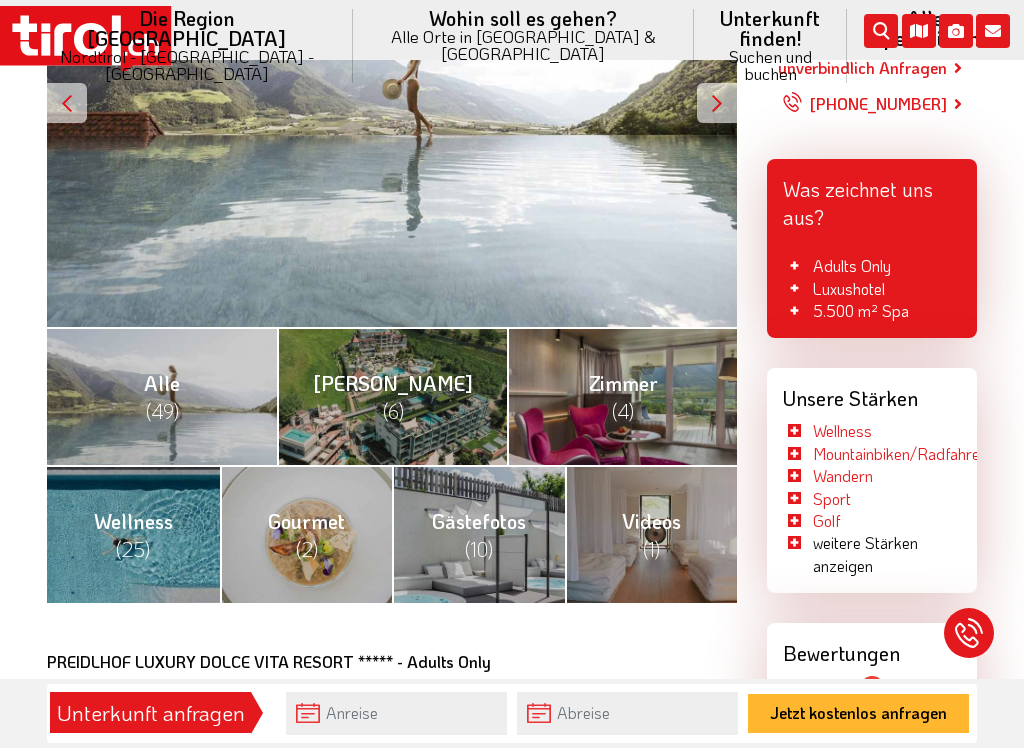 click on "(10)" at bounding box center [479, 549] 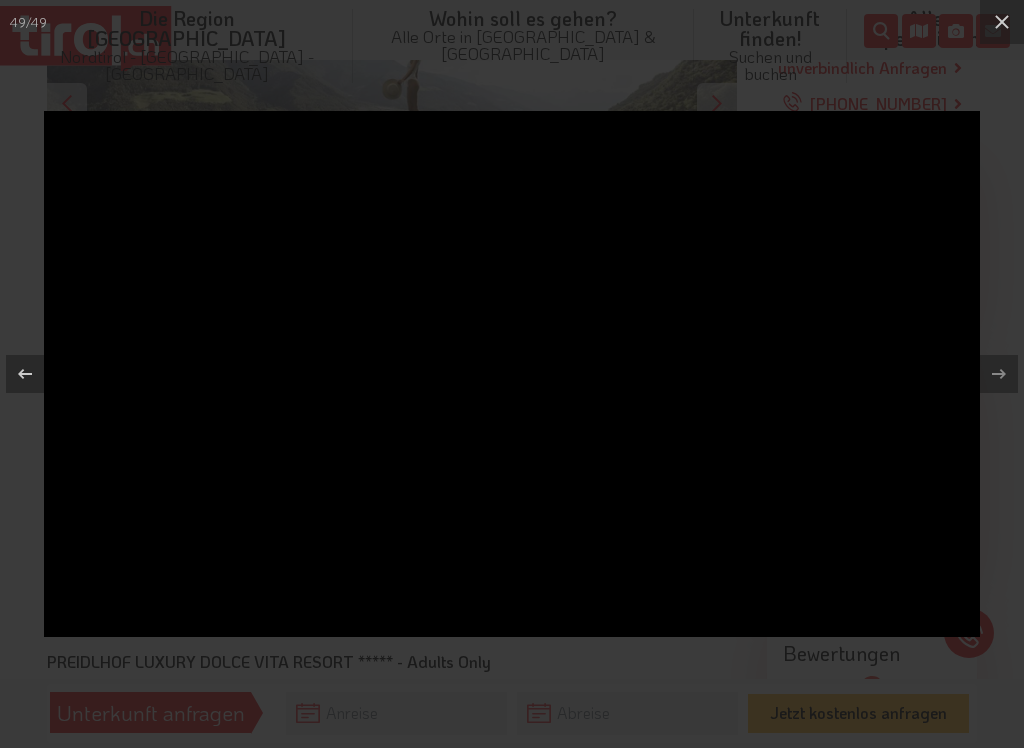 click at bounding box center [1002, 22] 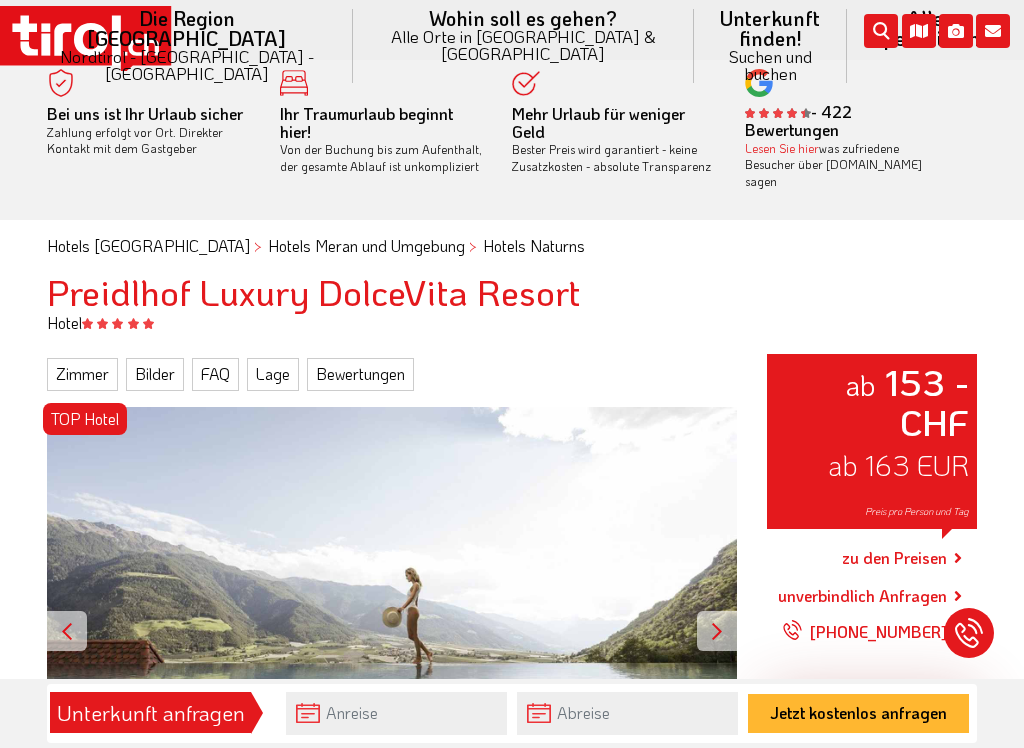 scroll, scrollTop: 2, scrollLeft: 0, axis: vertical 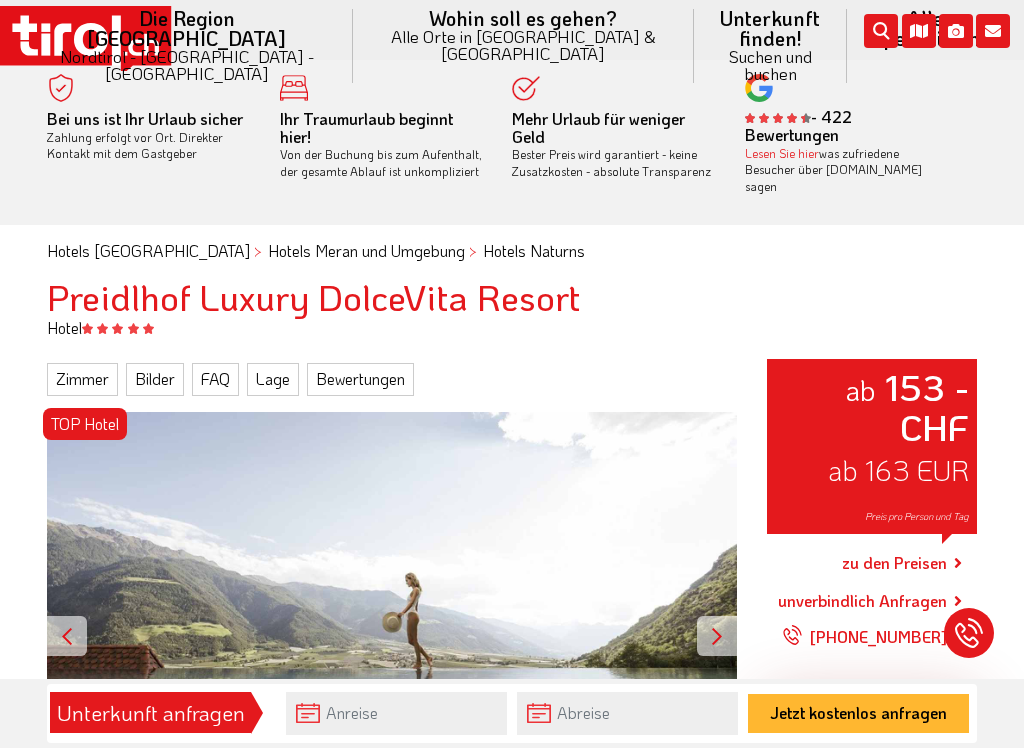 click on "Bilder" at bounding box center [155, 379] 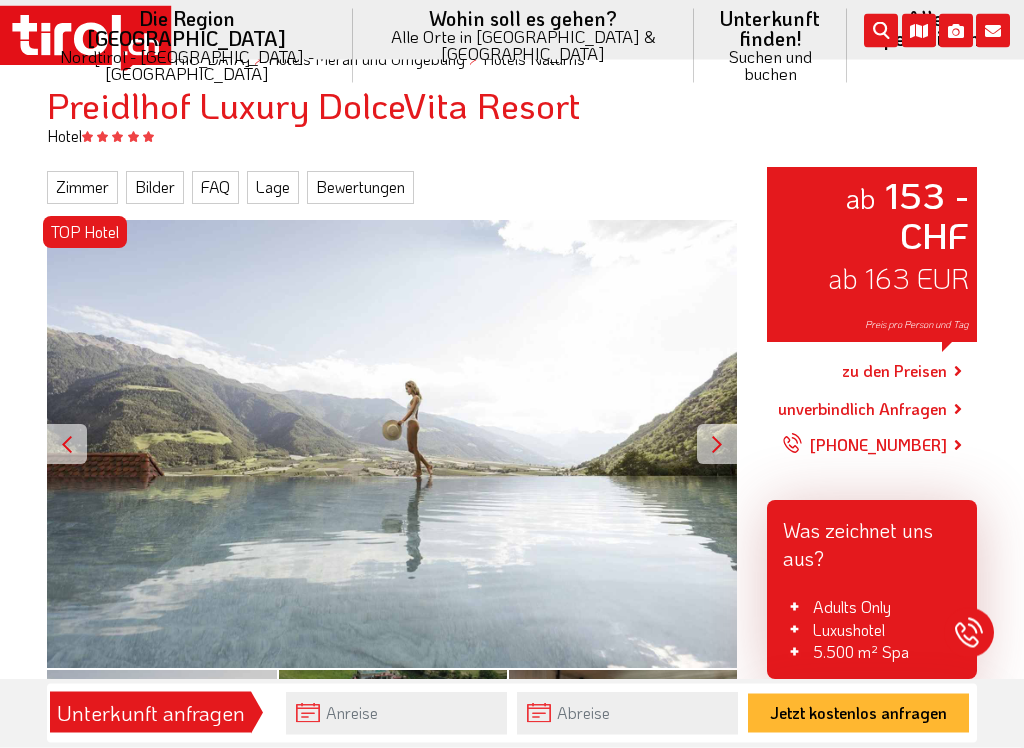 scroll, scrollTop: 192, scrollLeft: 0, axis: vertical 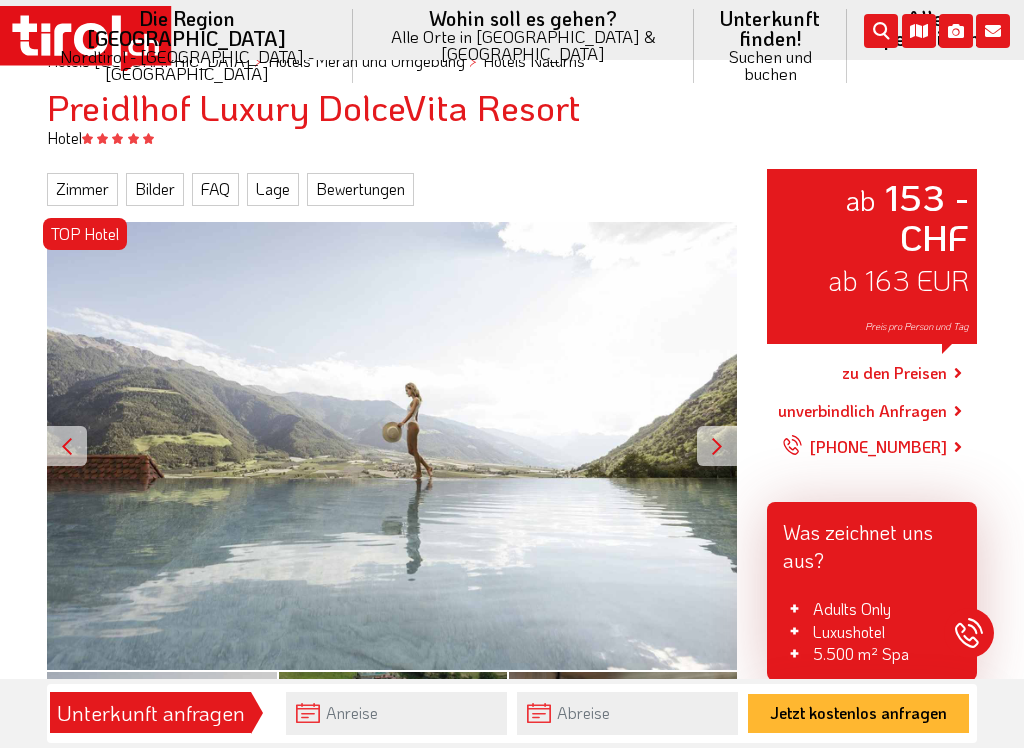 click on "Bewertungen" at bounding box center (360, 189) 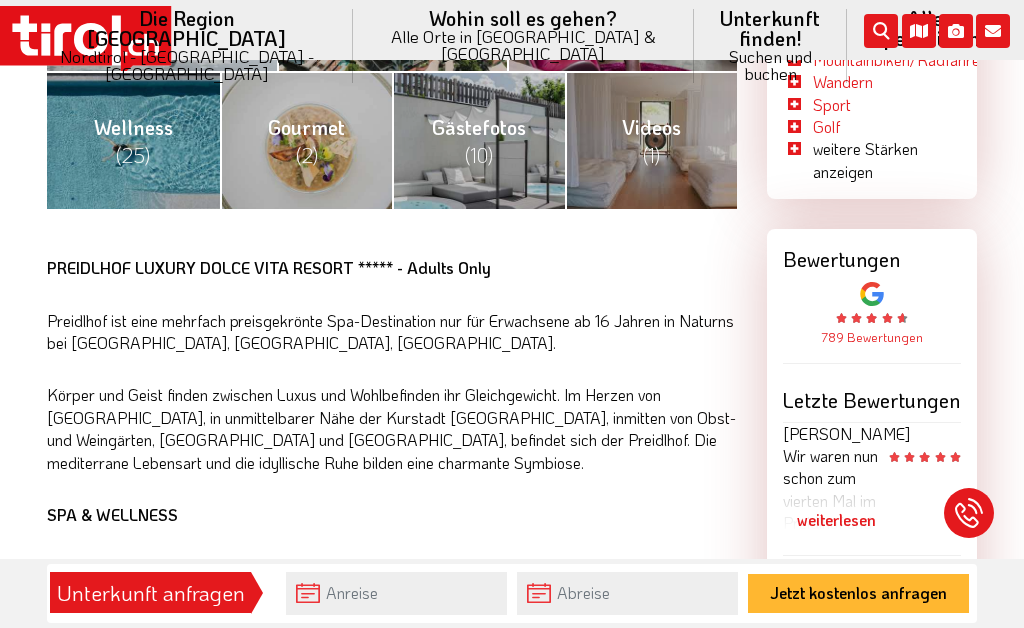 scroll, scrollTop: 992, scrollLeft: 0, axis: vertical 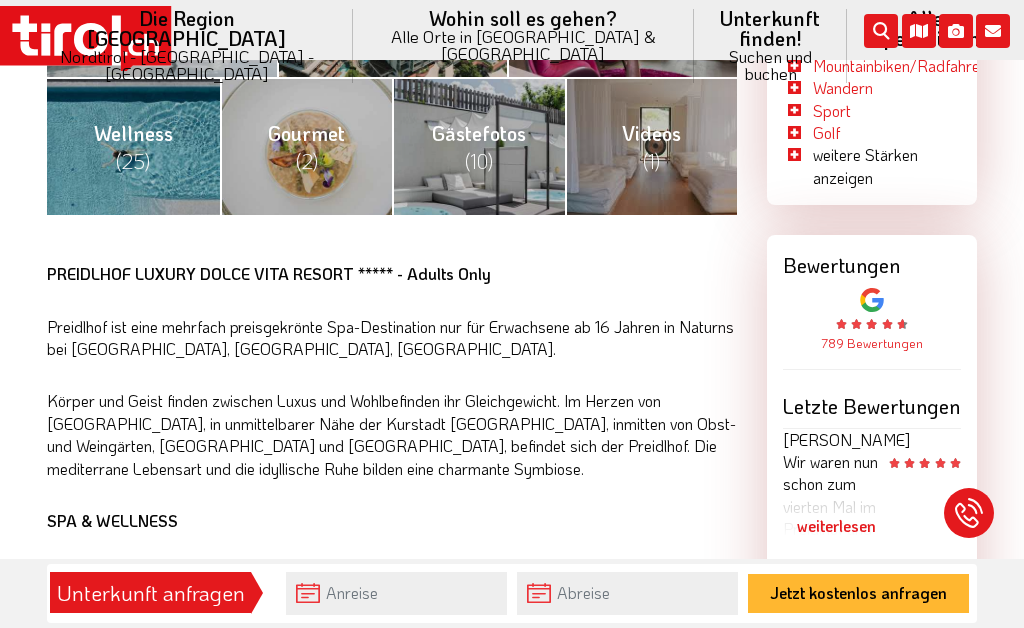 click on "weiterlesen" at bounding box center (836, 526) 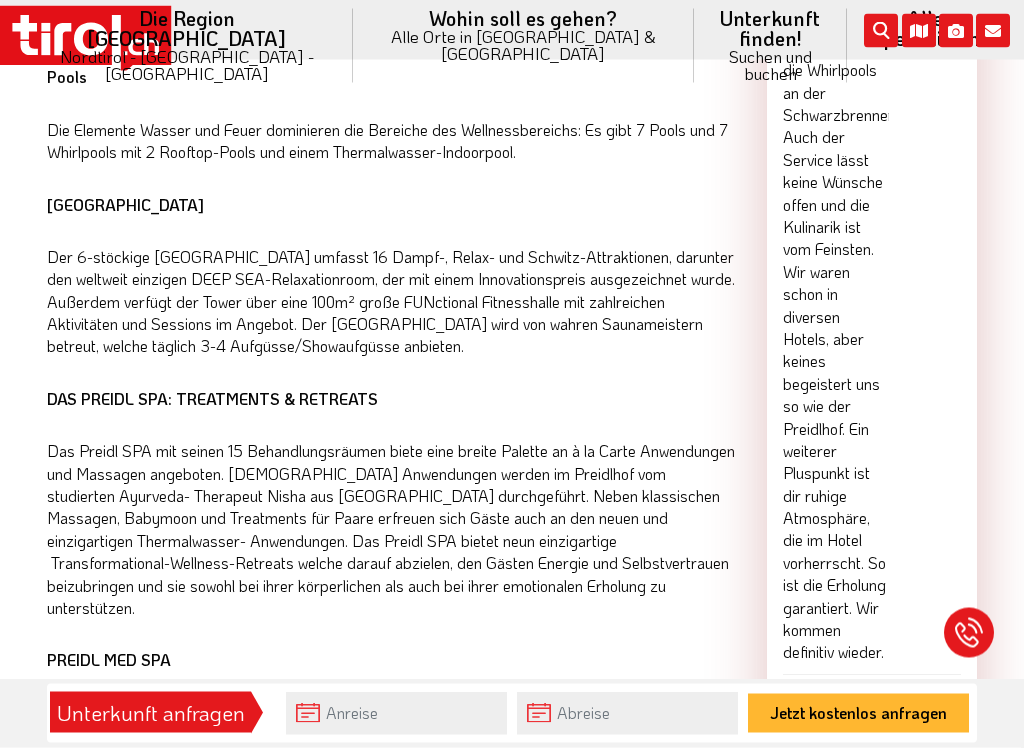 scroll, scrollTop: 1631, scrollLeft: 0, axis: vertical 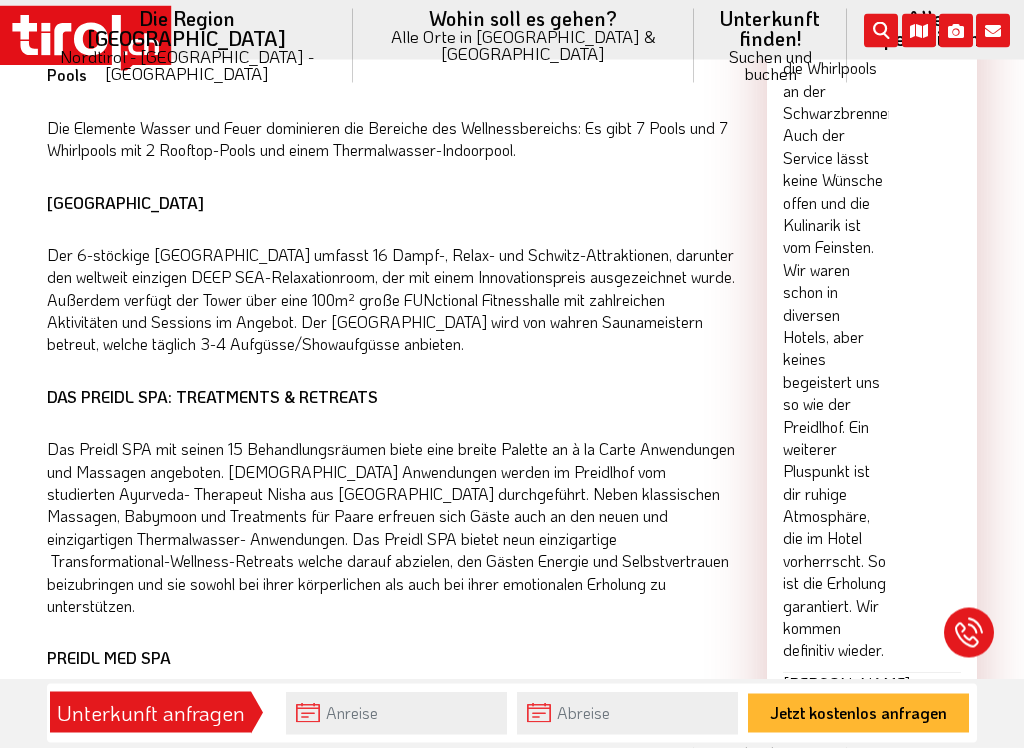 click on "weiterlesen" at bounding box center (836, 771) 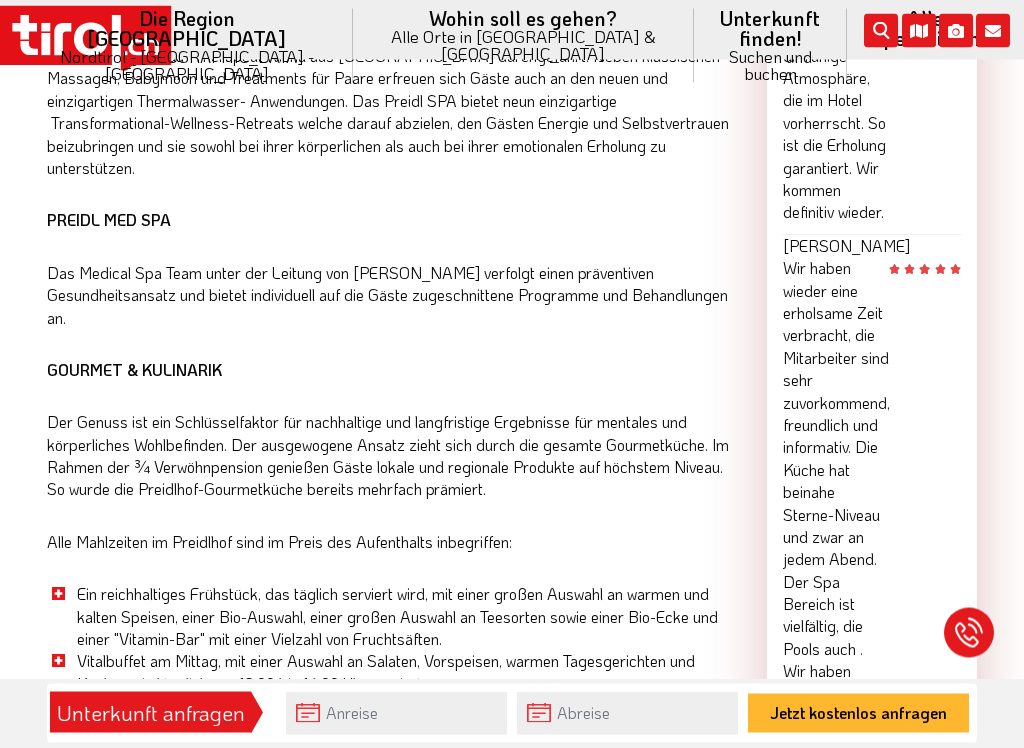 scroll, scrollTop: 2073, scrollLeft: 0, axis: vertical 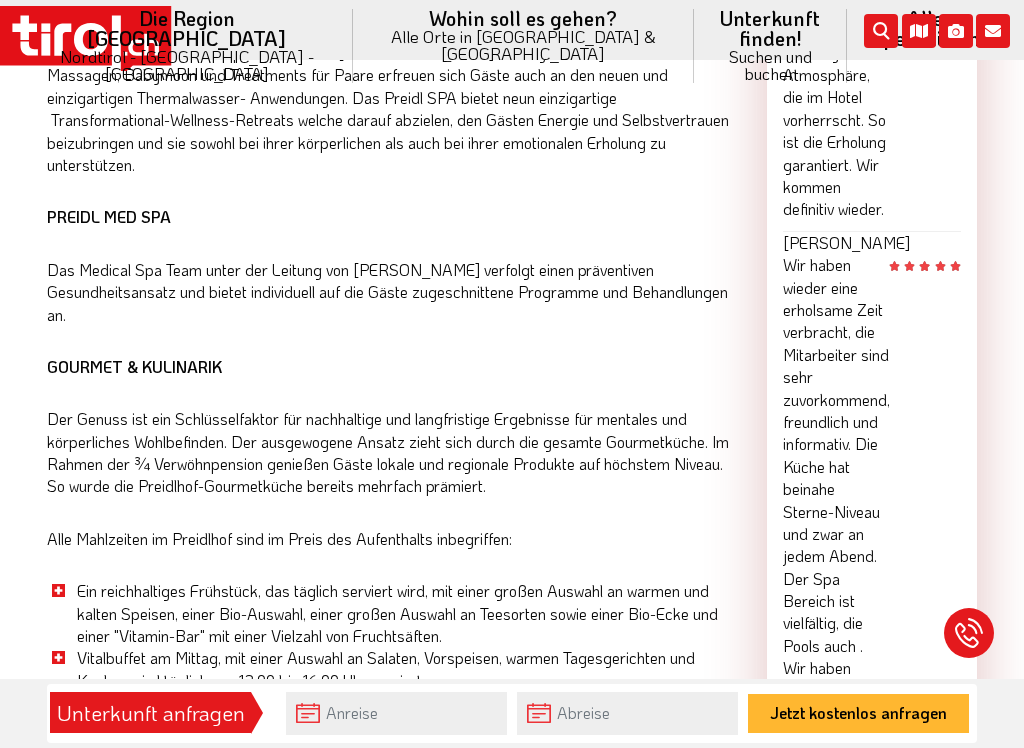 click on "5 Sterne sind für das tolle Hotel zu wenig . Hier passt einfach alles . Top Hotel in [GEOGRAPHIC_DATA]. Freuen uns jedes Mal auf unseren Urlaub hier .  weiterlesen" at bounding box center [872, 1121] 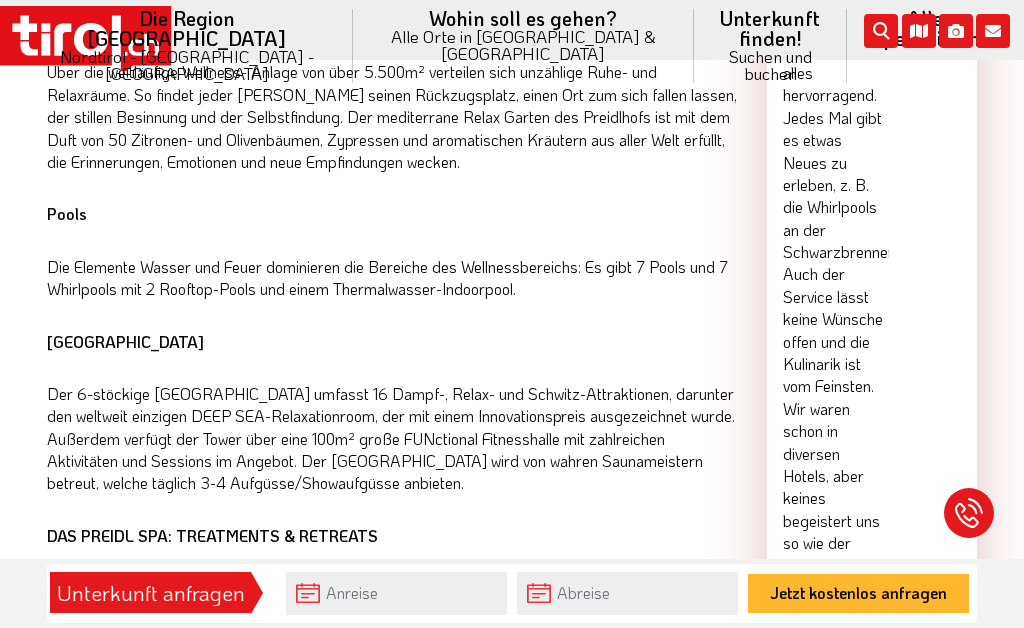 scroll, scrollTop: 1492, scrollLeft: 0, axis: vertical 